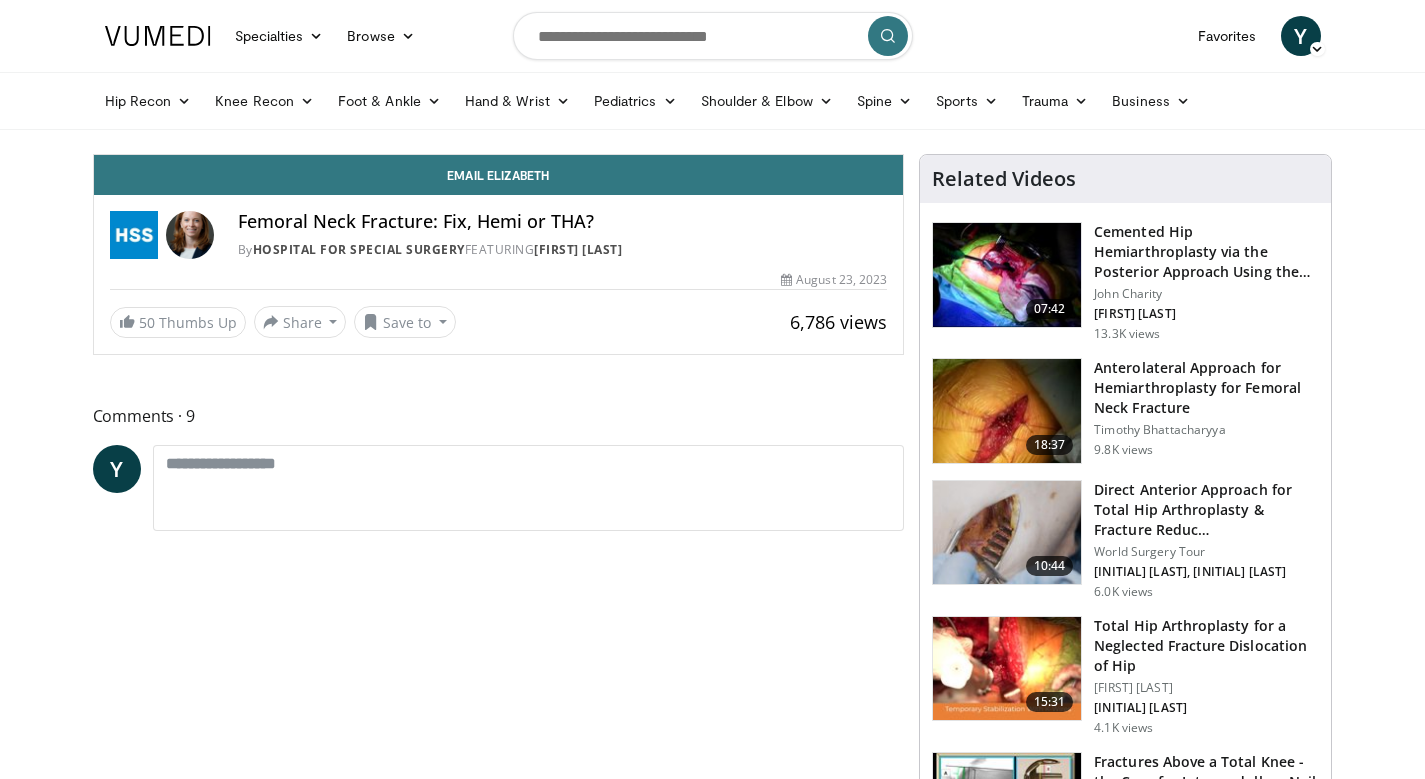 scroll, scrollTop: 0, scrollLeft: 0, axis: both 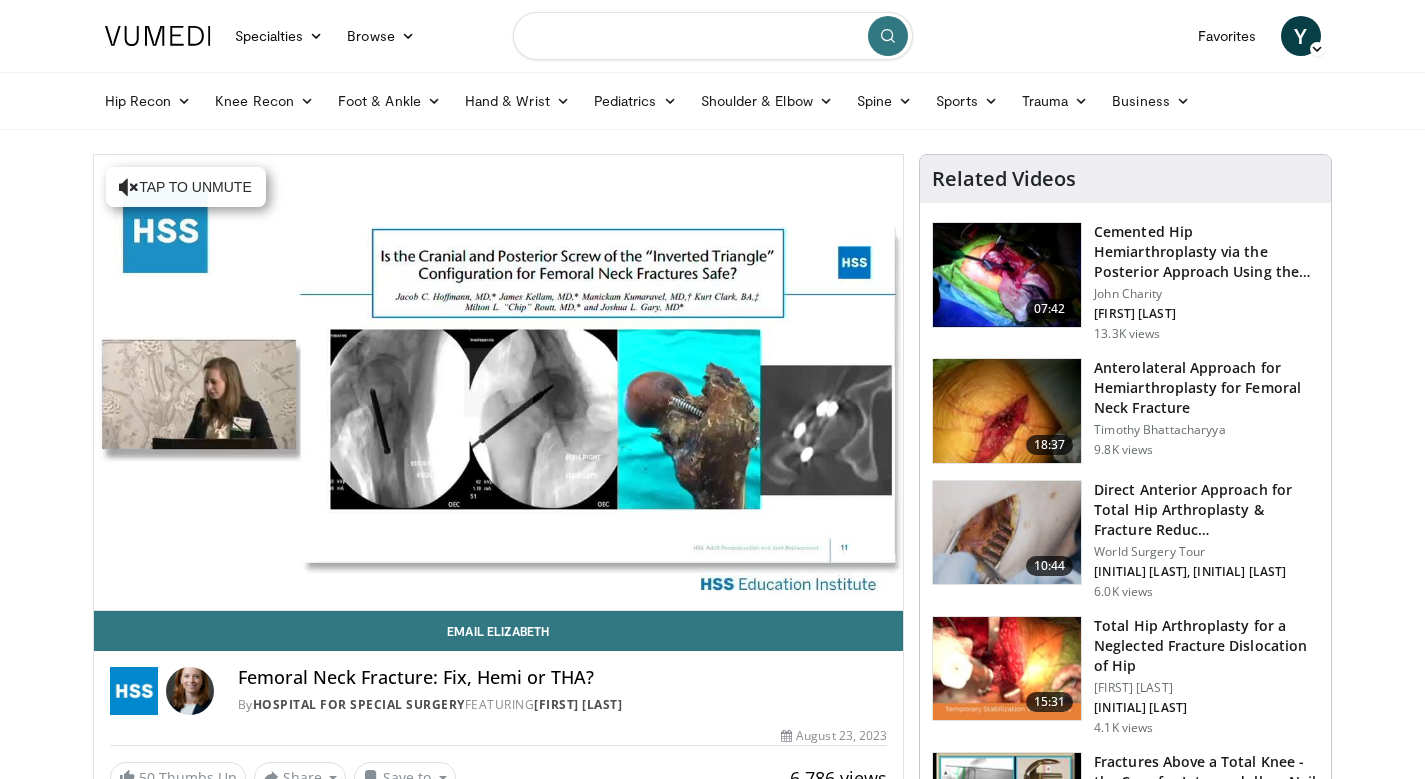 click at bounding box center (713, 36) 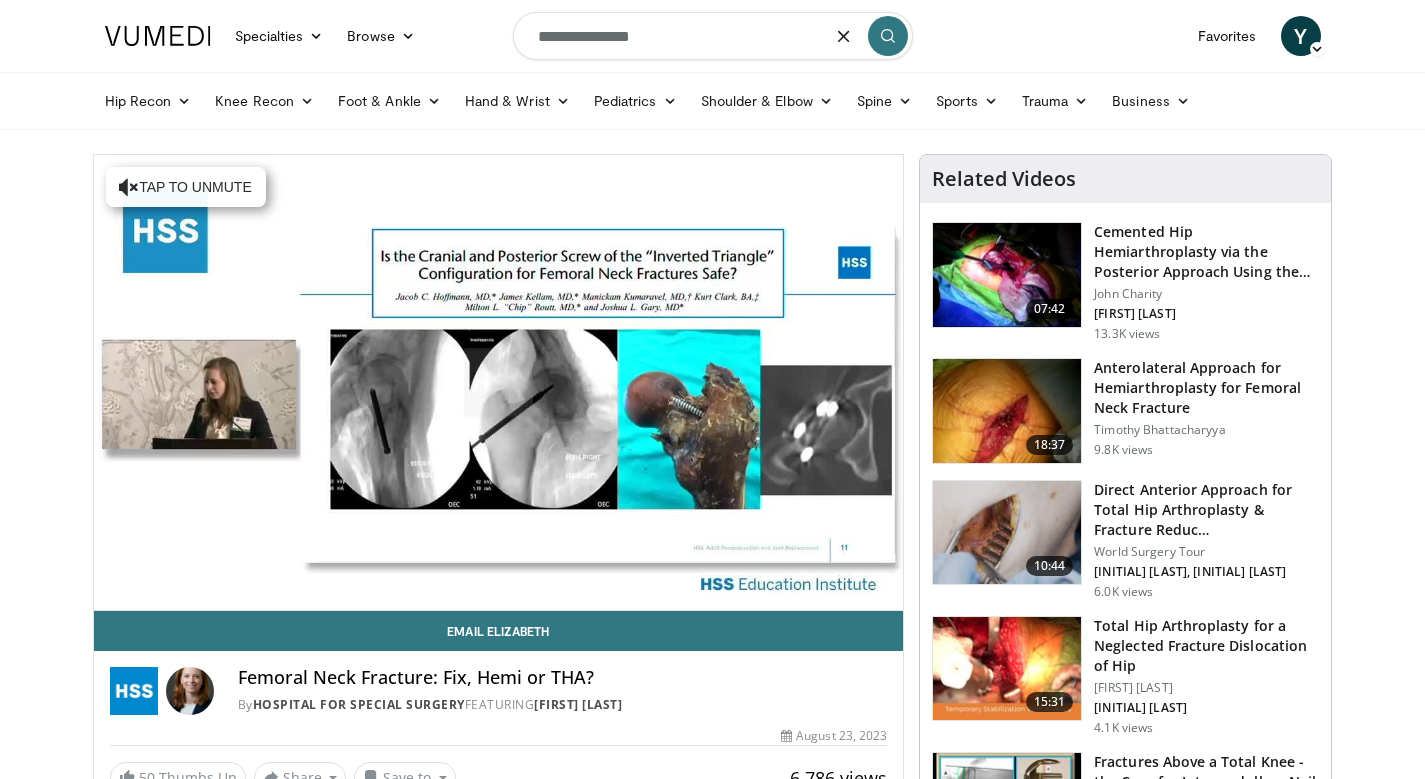 type on "**********" 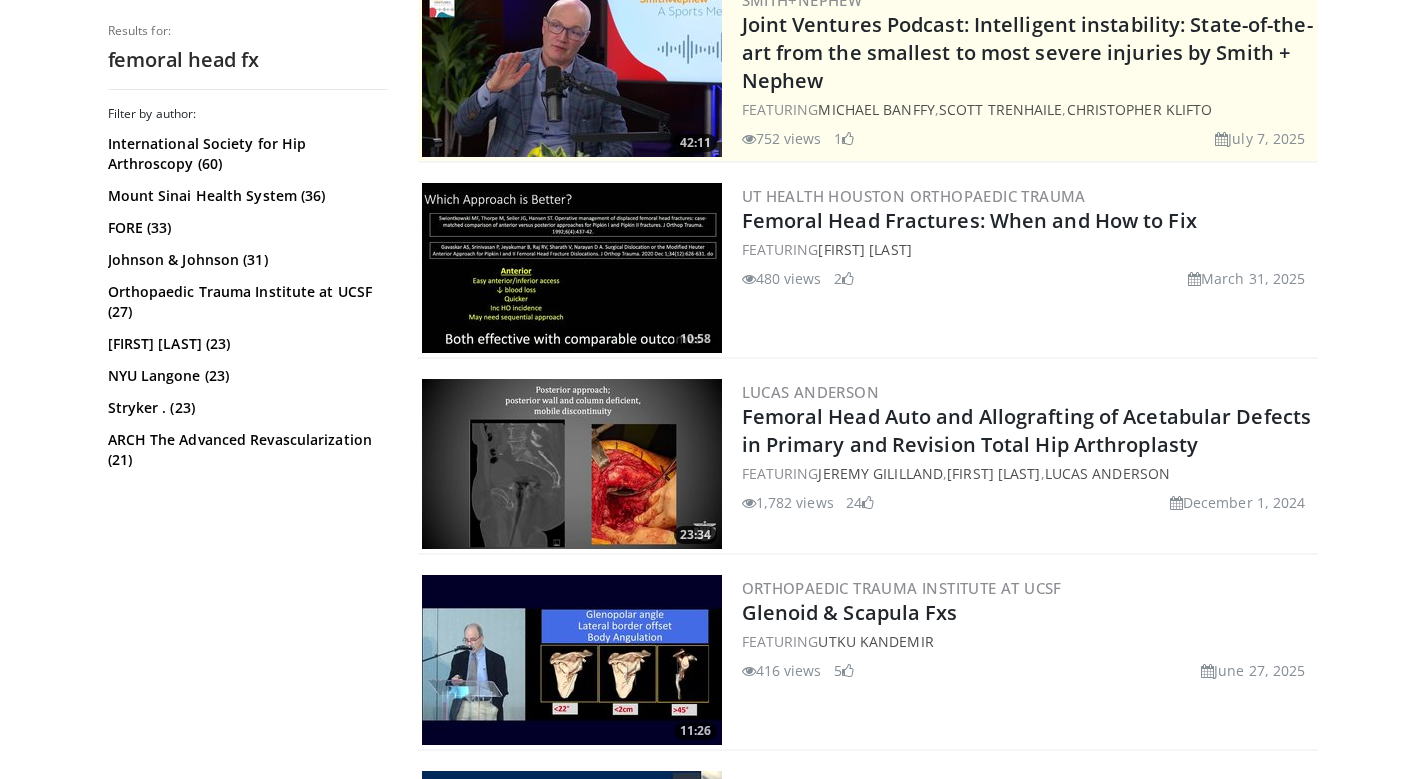 scroll, scrollTop: 479, scrollLeft: 0, axis: vertical 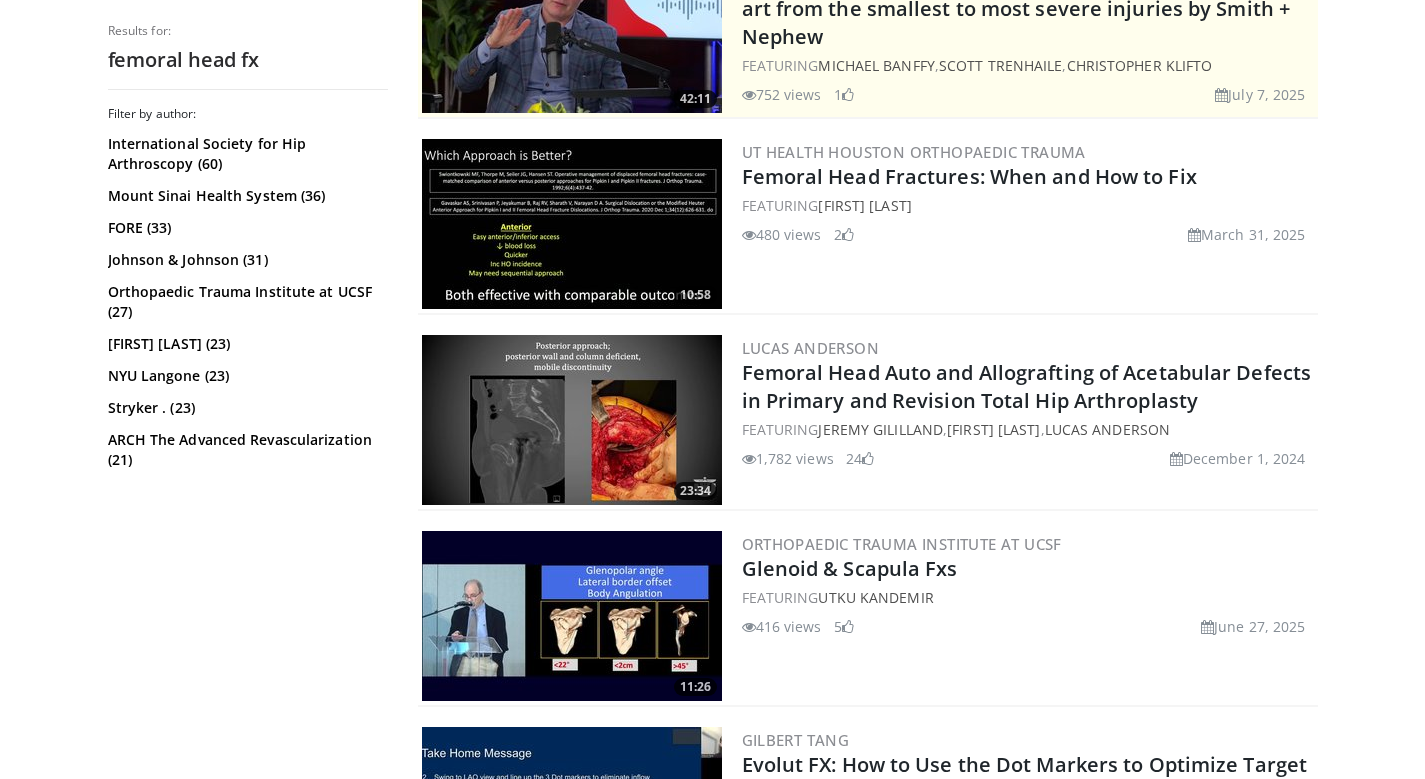 click at bounding box center [572, 224] 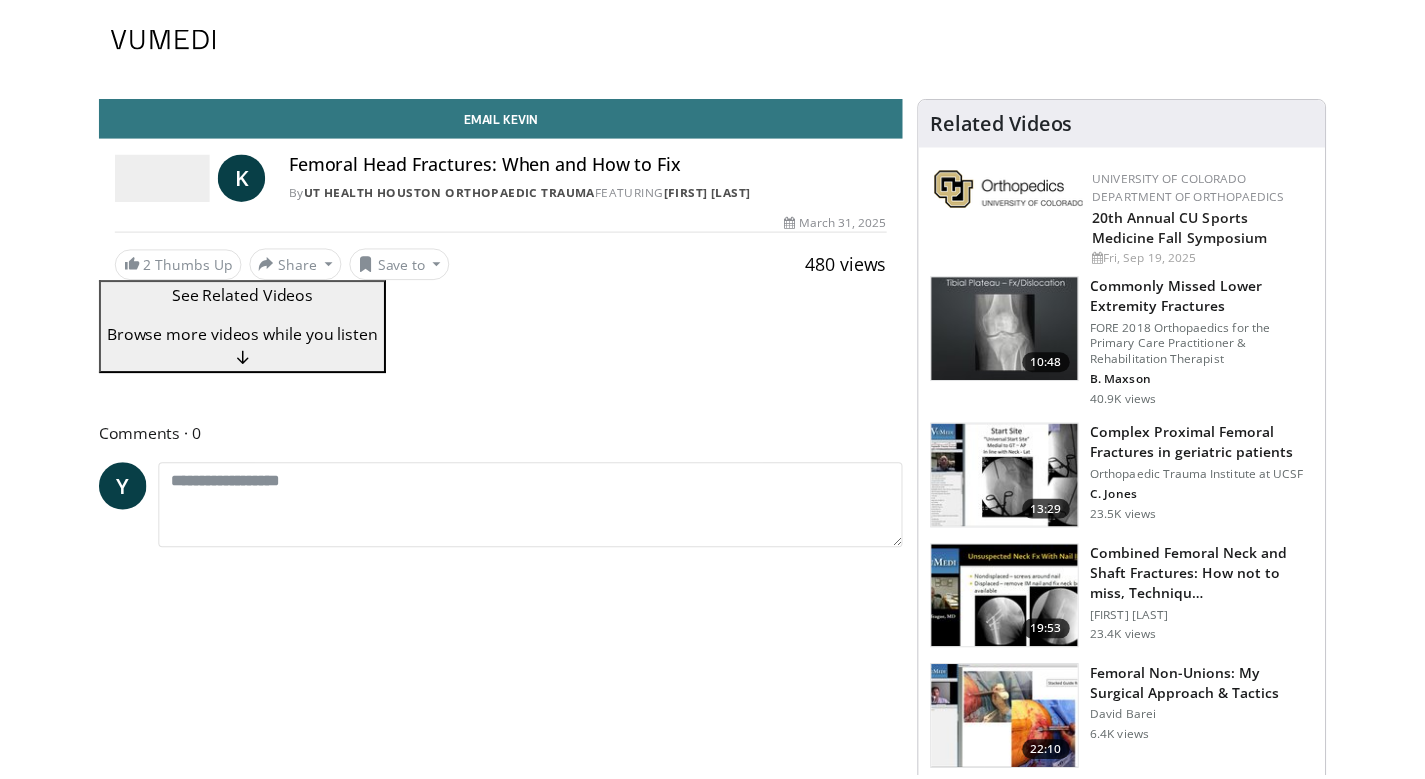 scroll, scrollTop: 0, scrollLeft: 0, axis: both 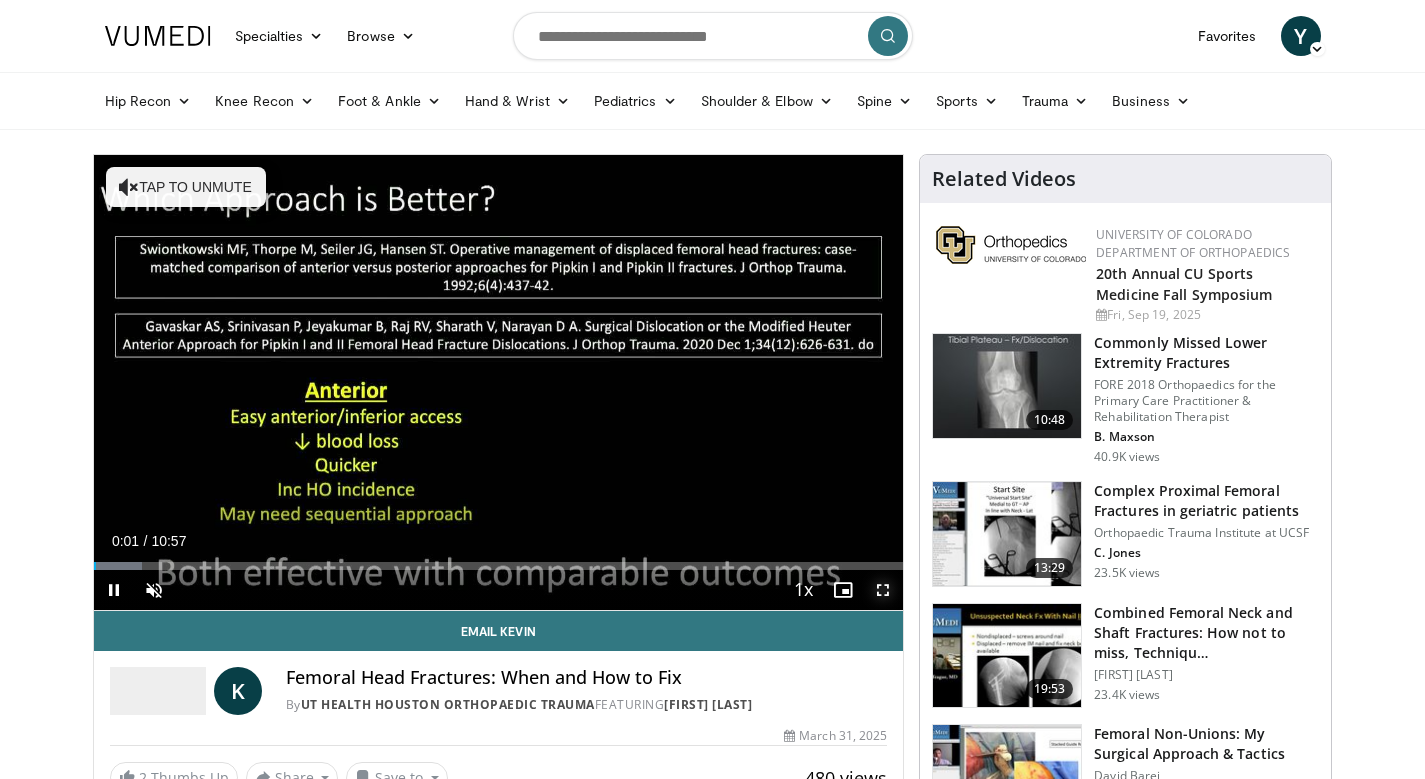 click at bounding box center (883, 590) 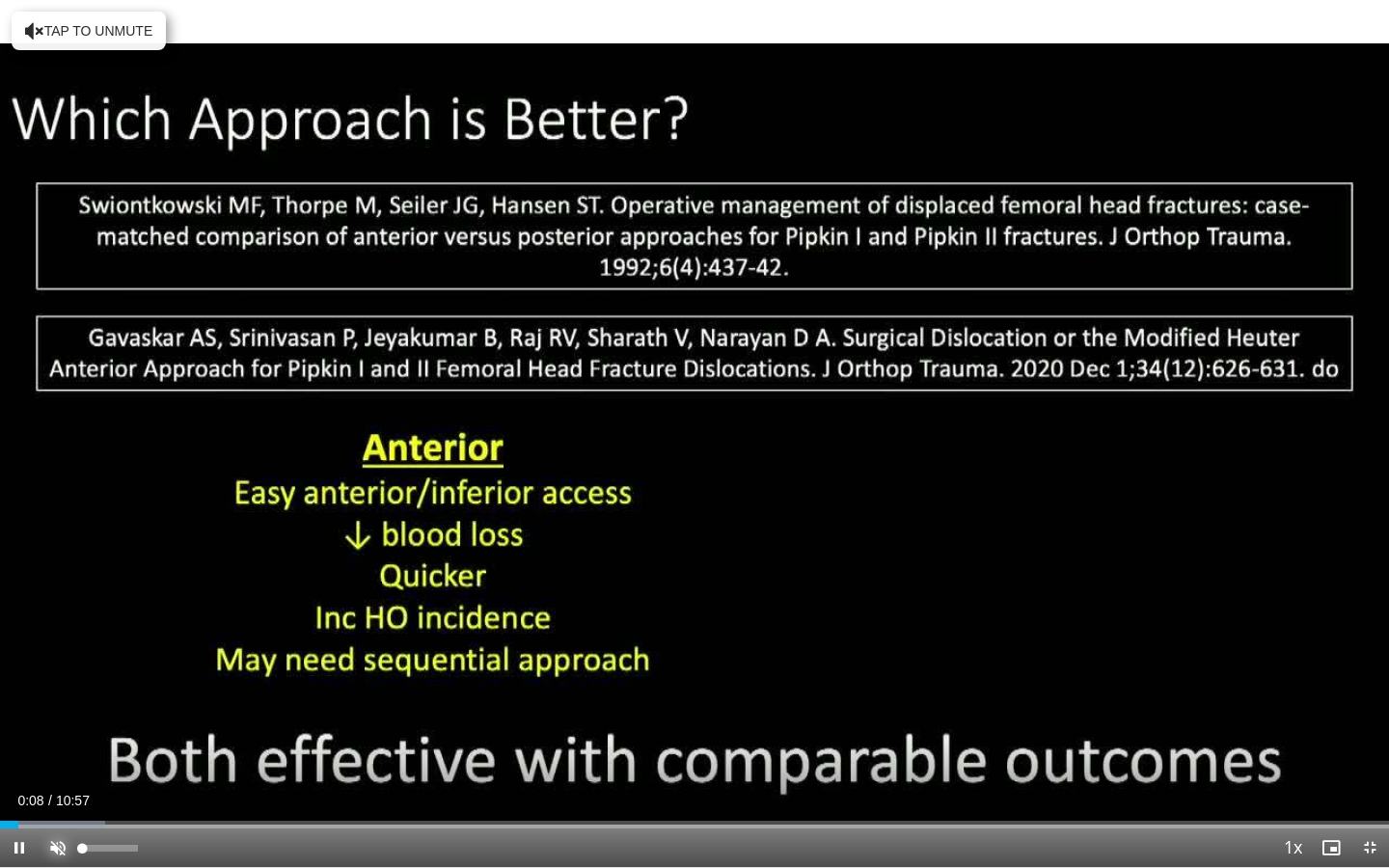 click at bounding box center [58, 848] 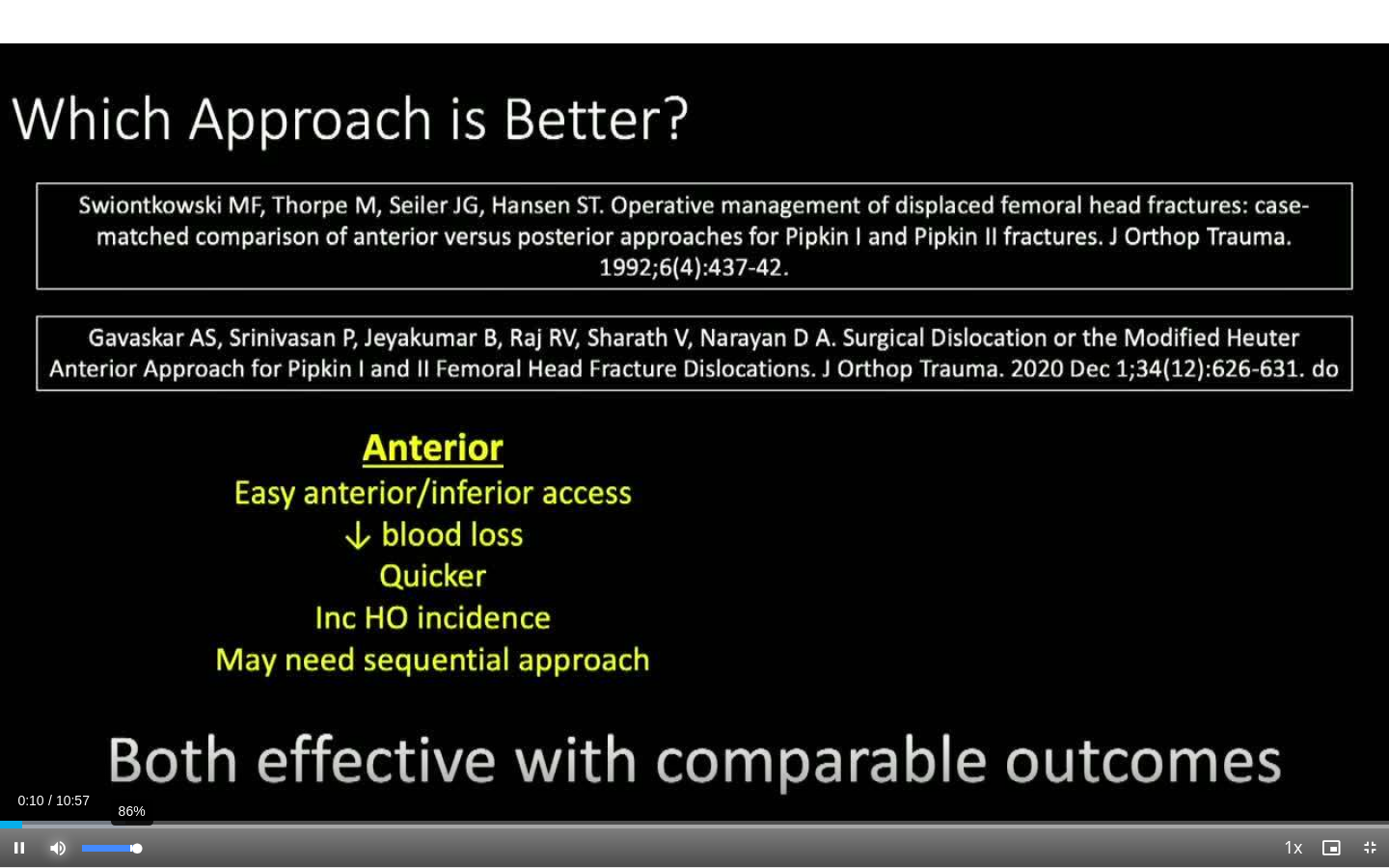click on "86%" at bounding box center (131, 848) 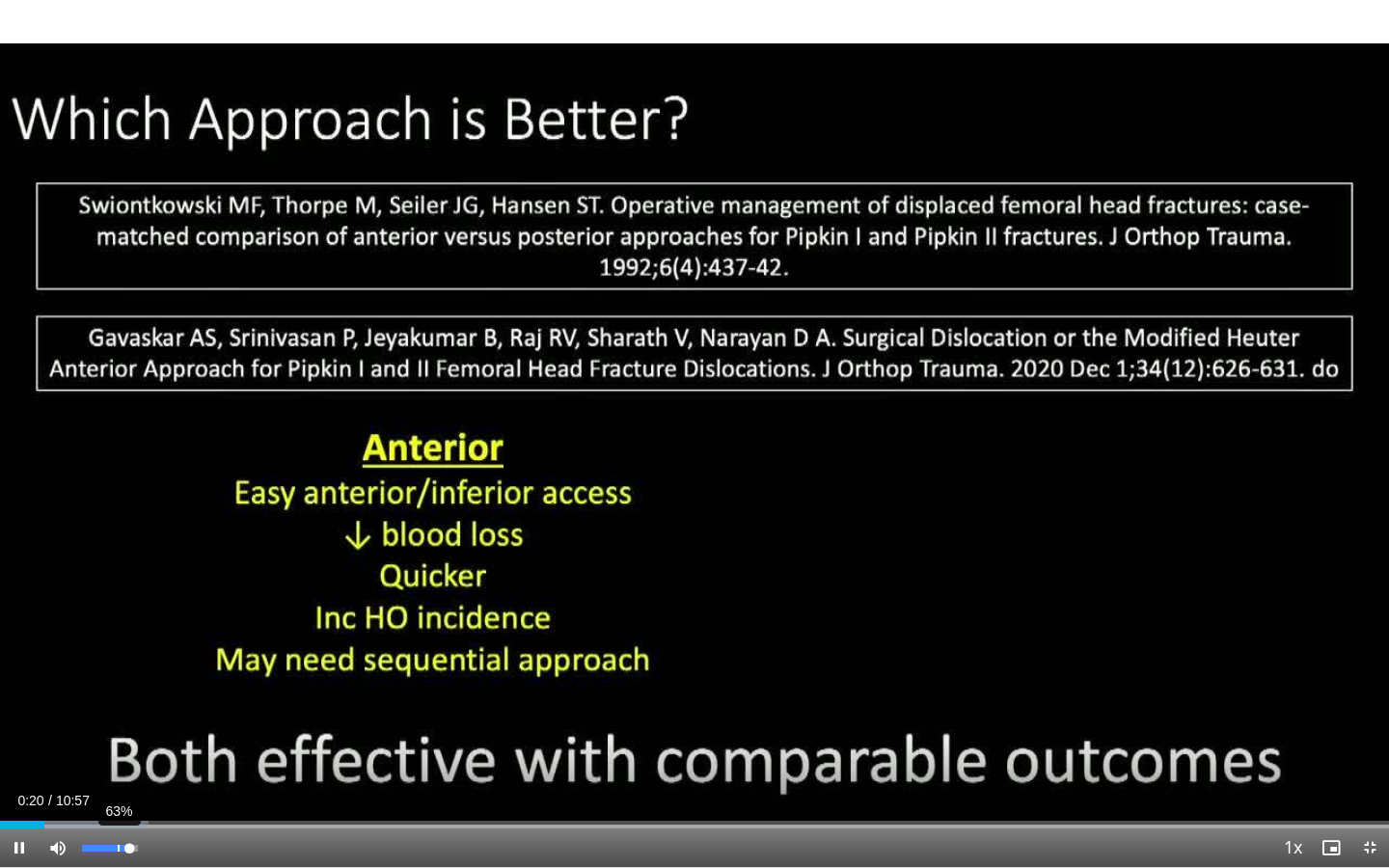 click on "63%" at bounding box center (110, 848) 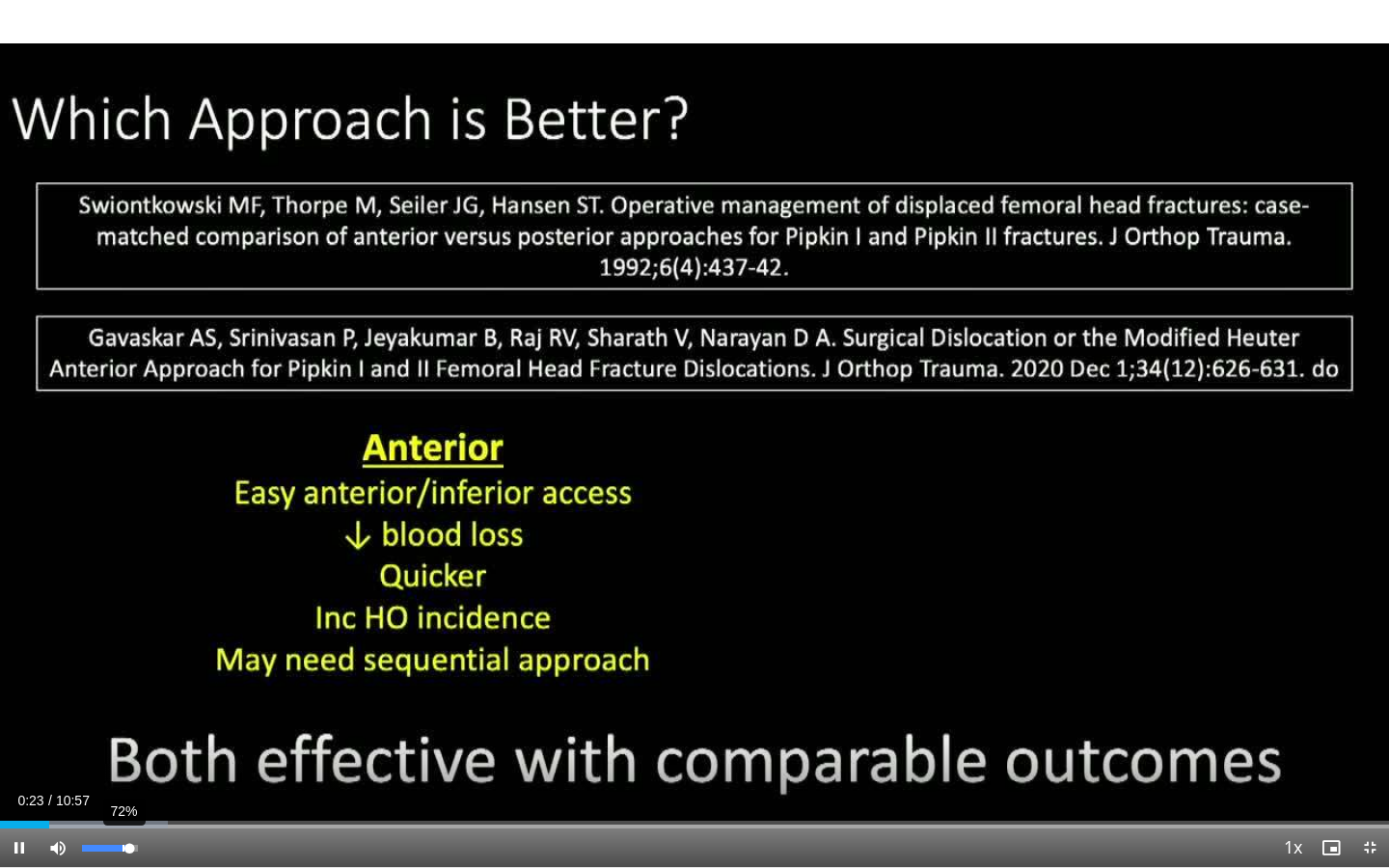 click on "72%" at bounding box center (110, 848) 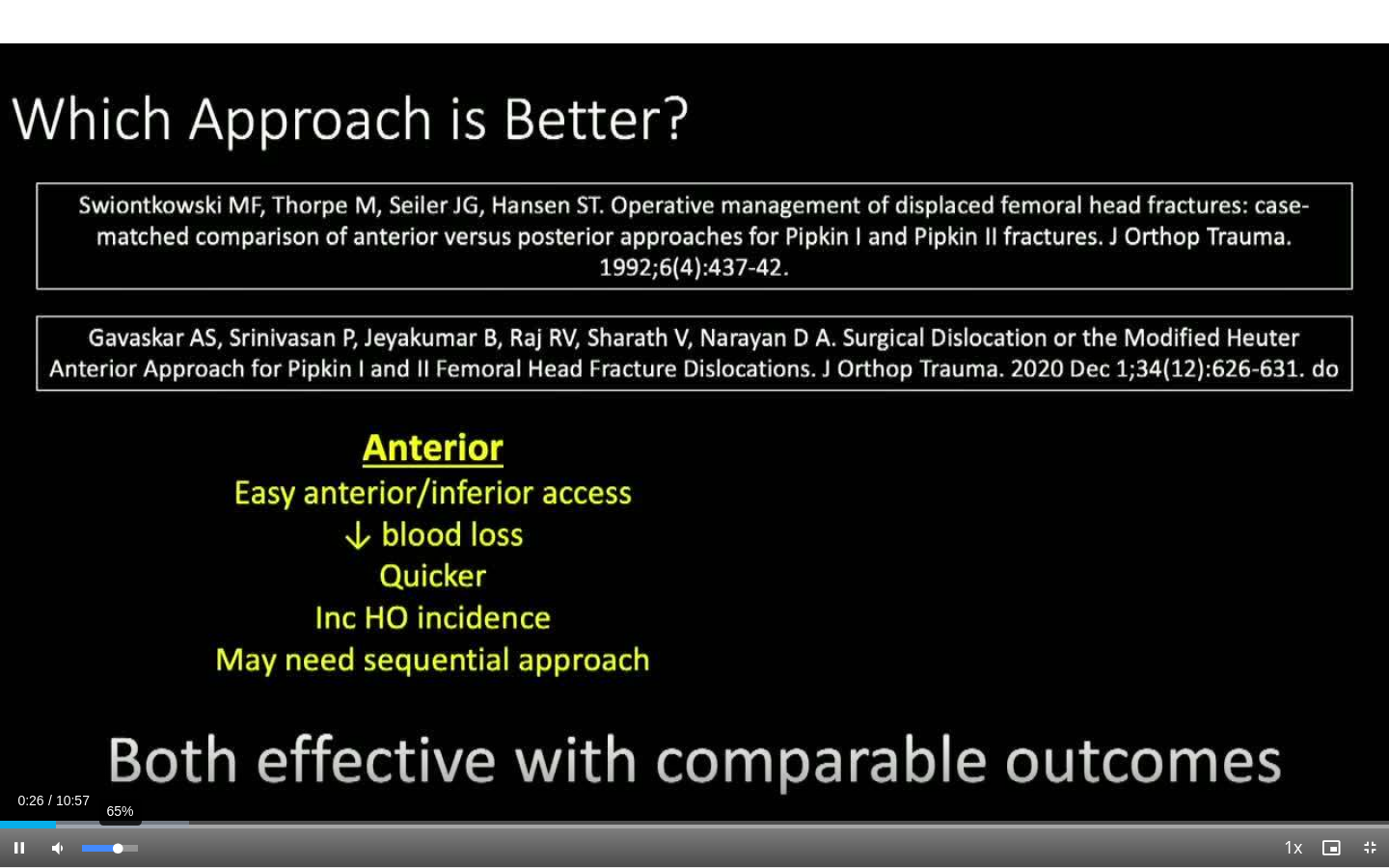 drag, startPoint x: 129, startPoint y: 848, endPoint x: 118, endPoint y: 853, distance: 12 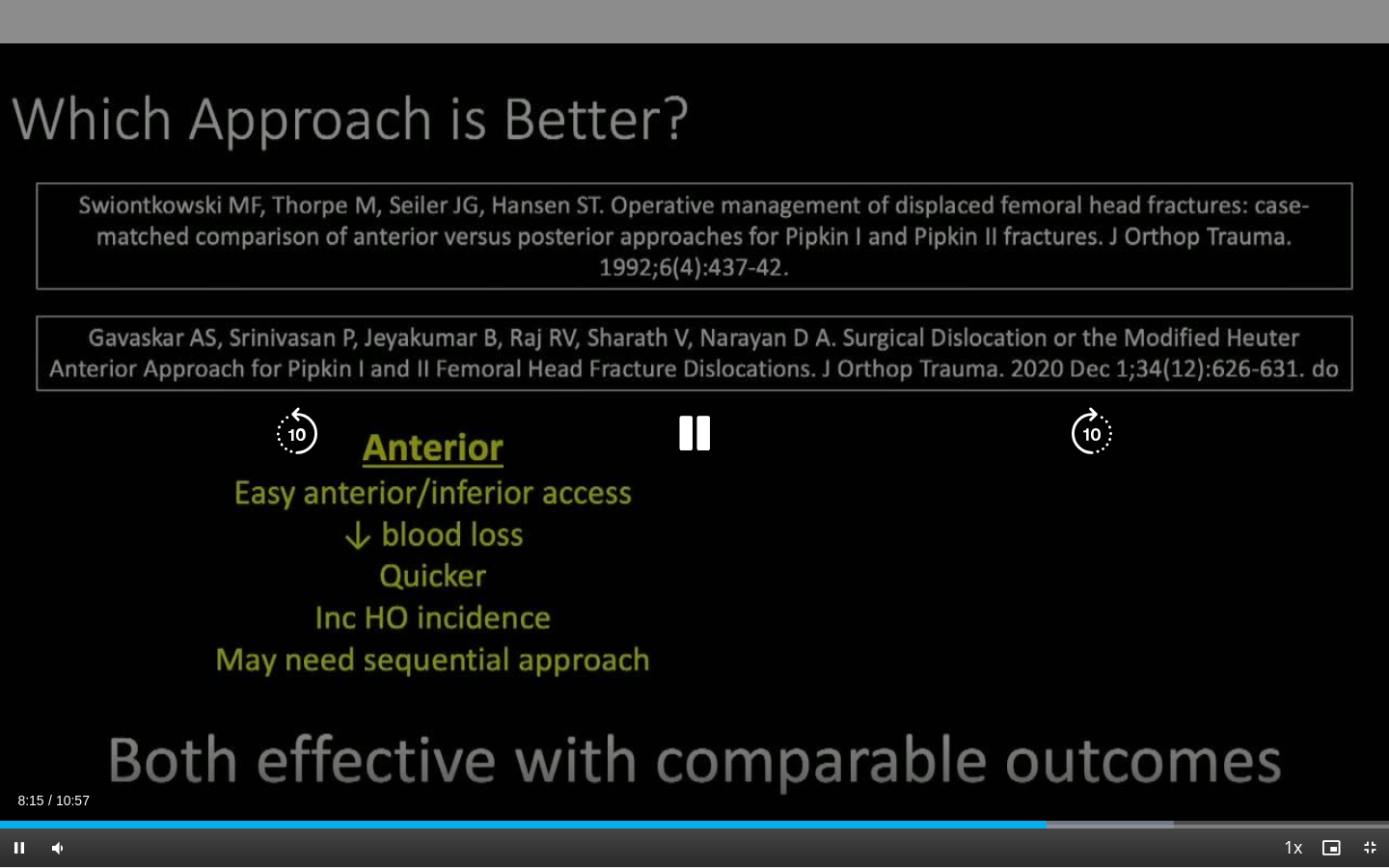 click at bounding box center [694, 434] 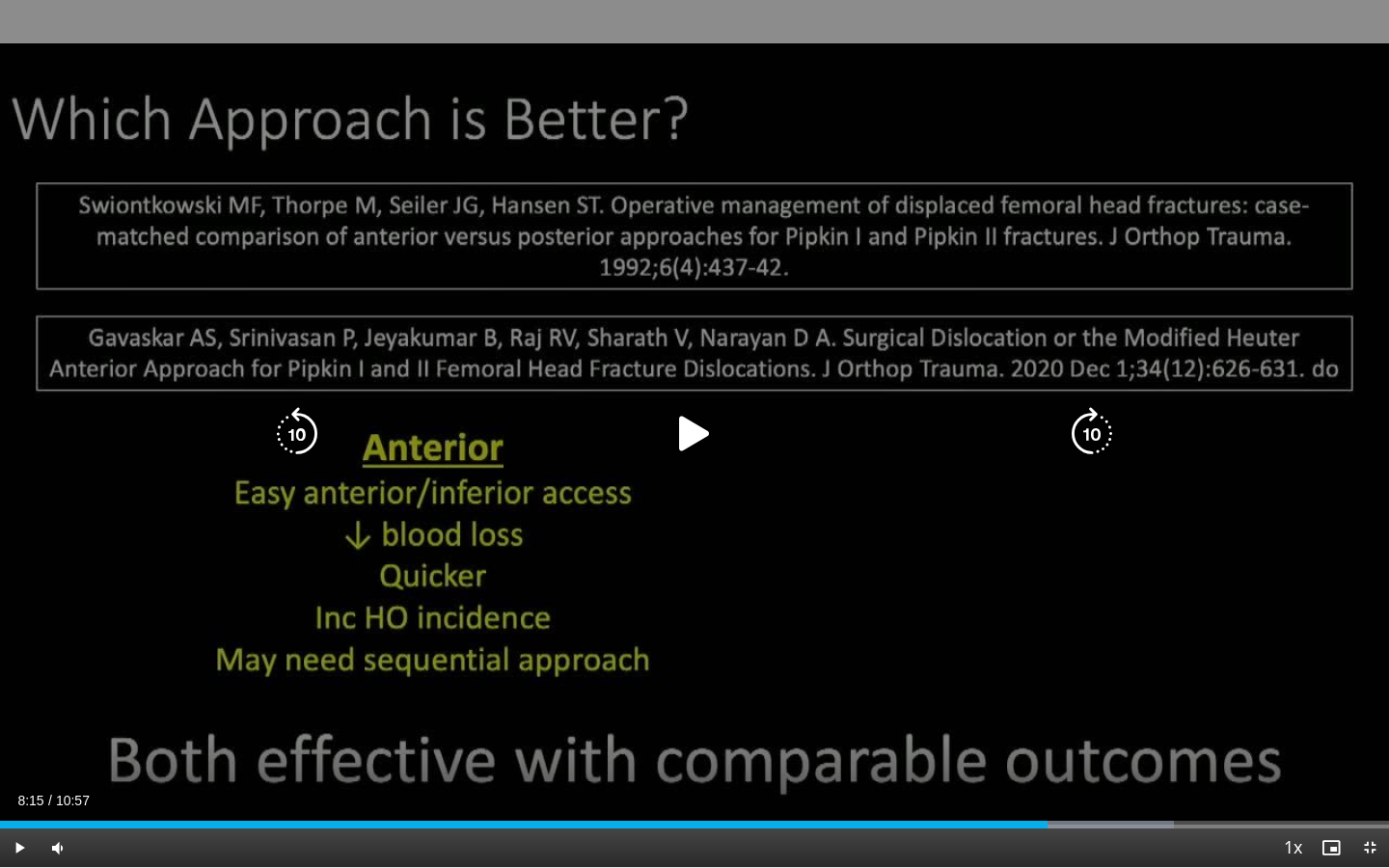 click at bounding box center (694, 434) 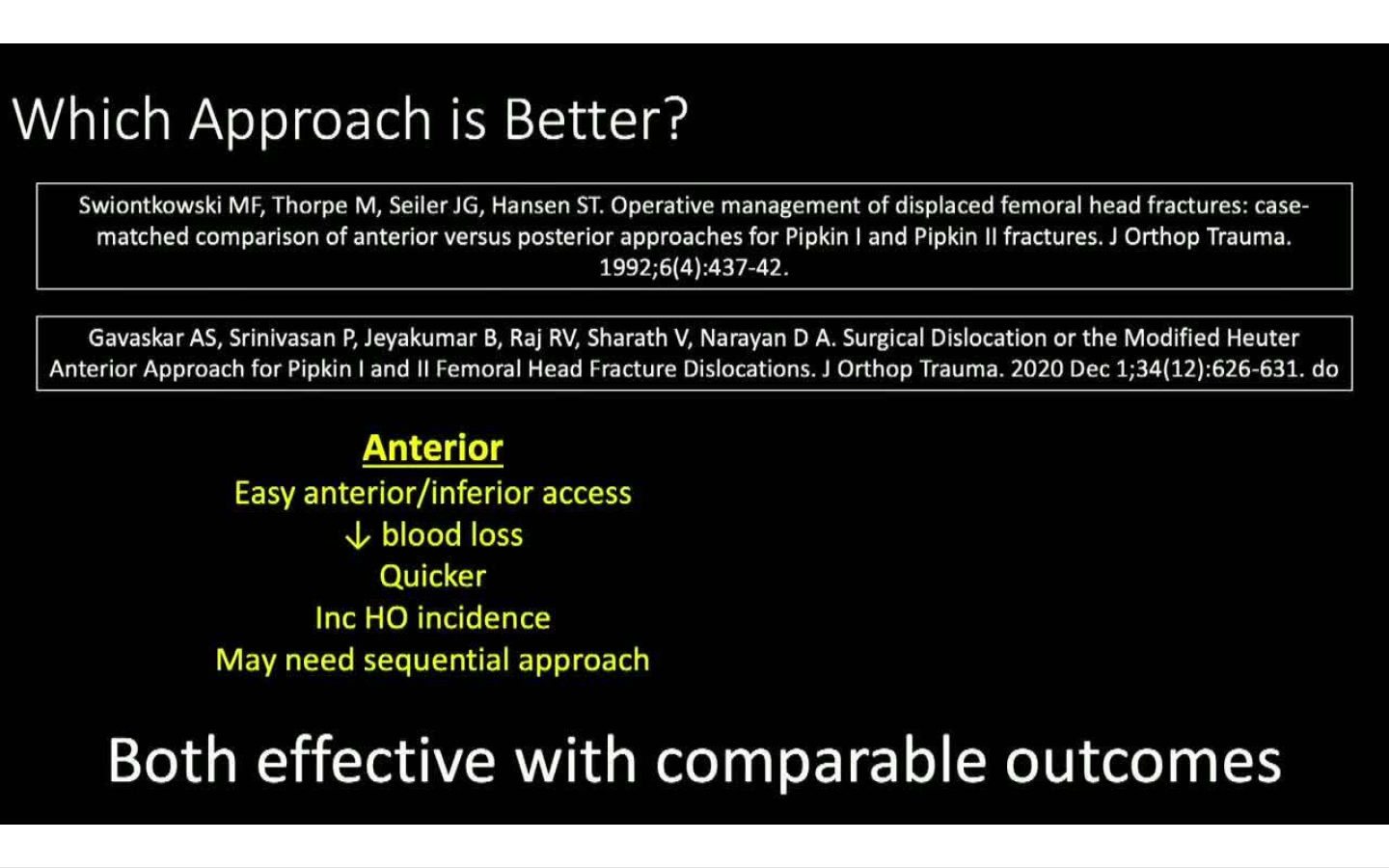 type 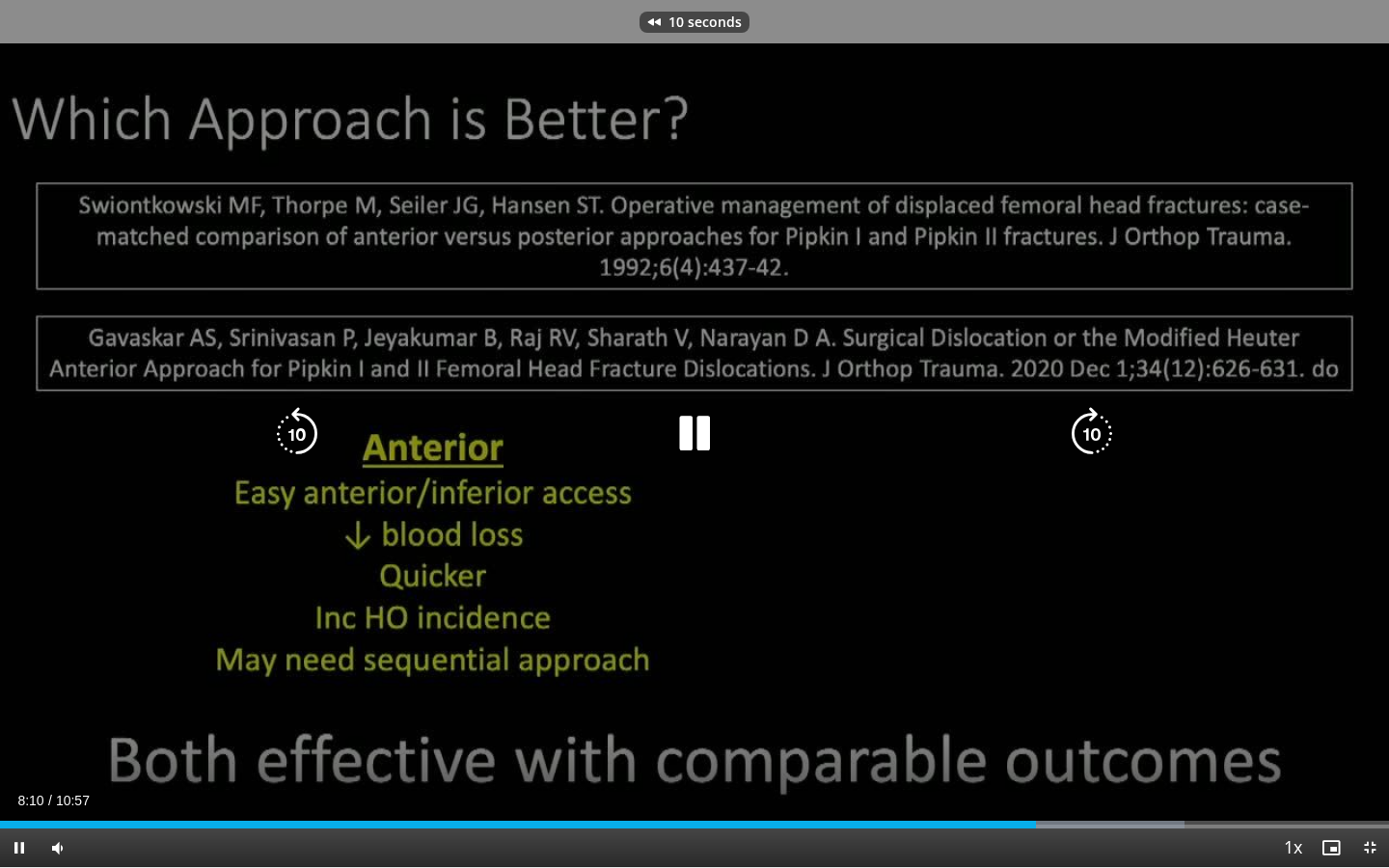 click at bounding box center (694, 434) 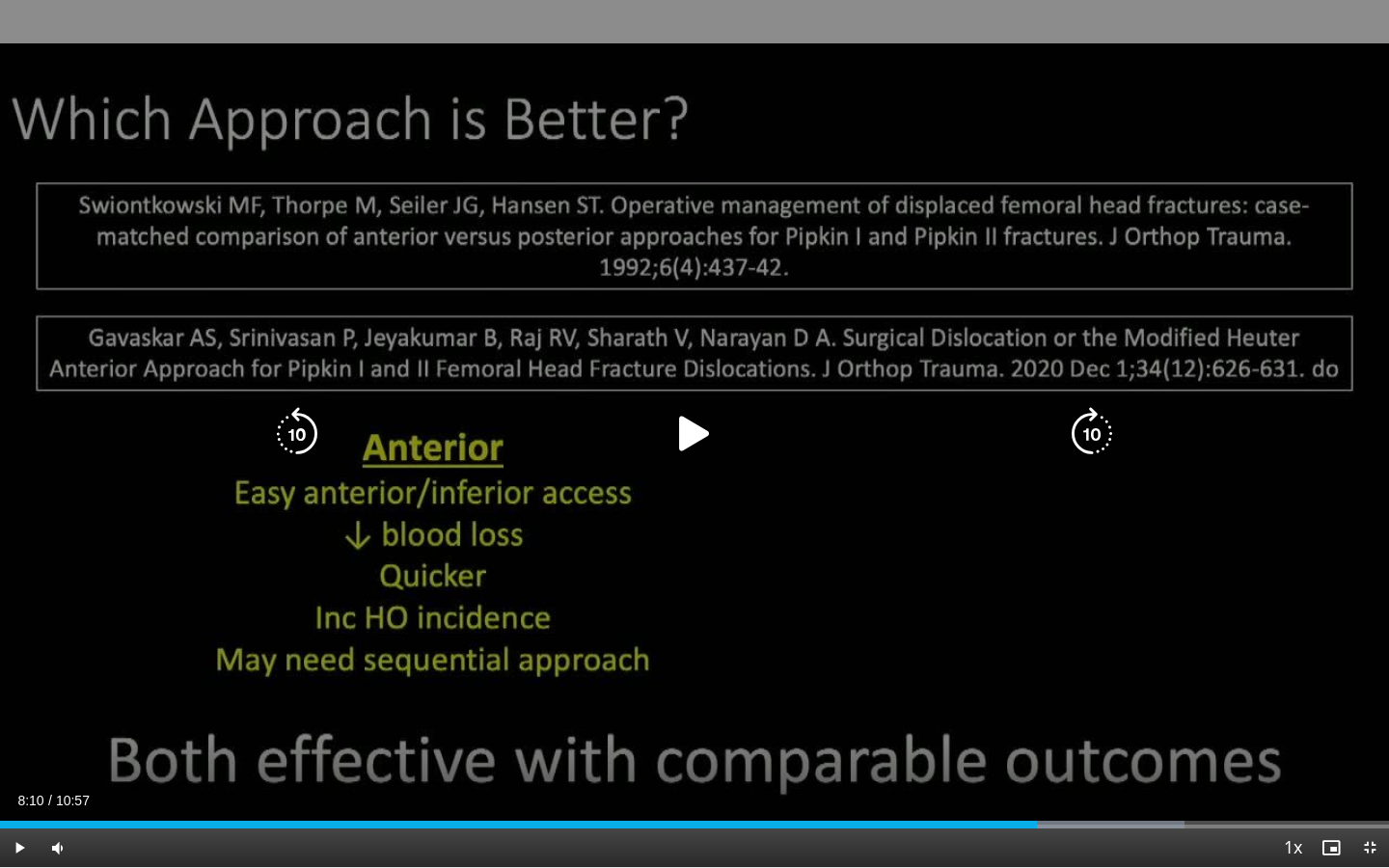 click at bounding box center [694, 434] 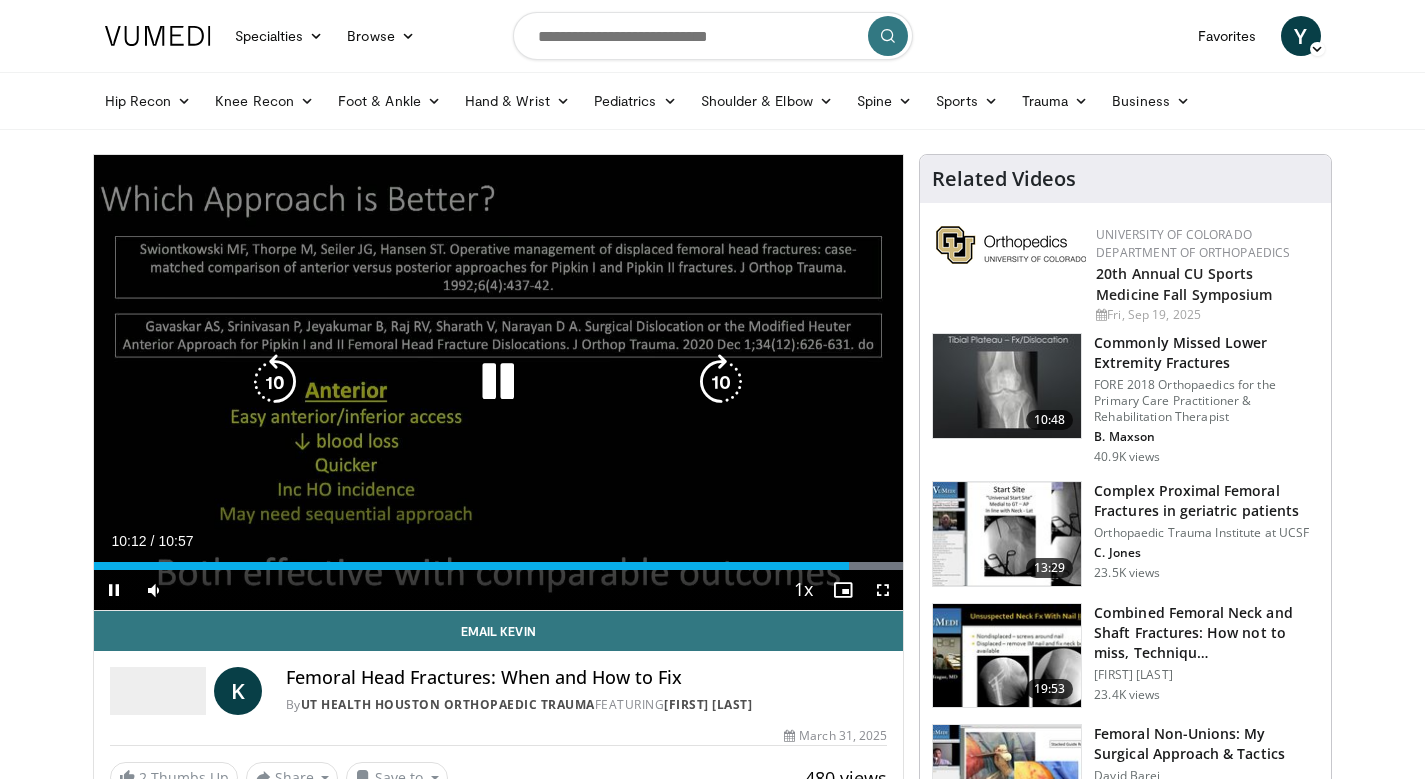 click at bounding box center [498, 382] 